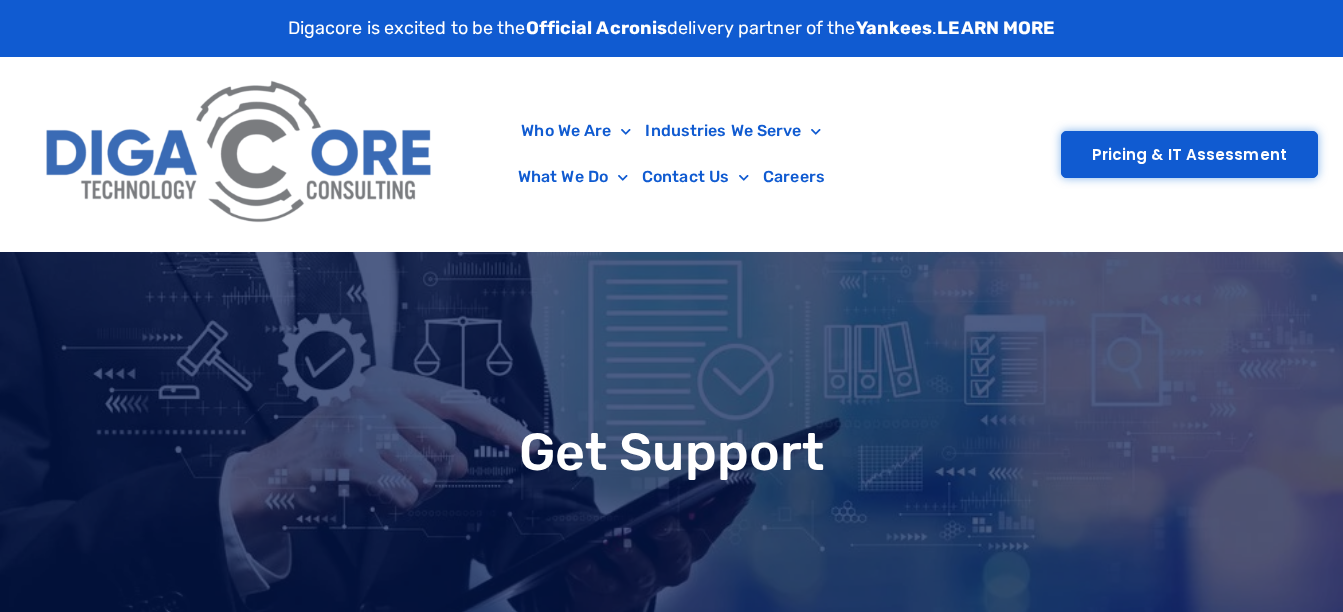 type on "*******" 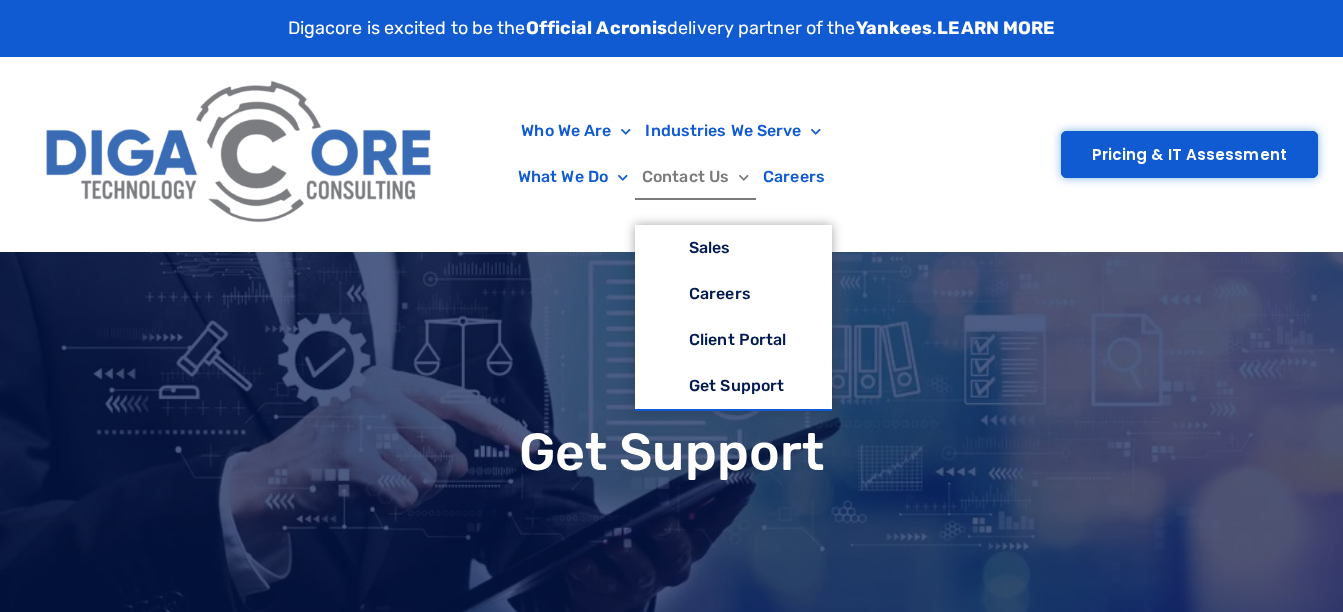 click on "Contact Us" 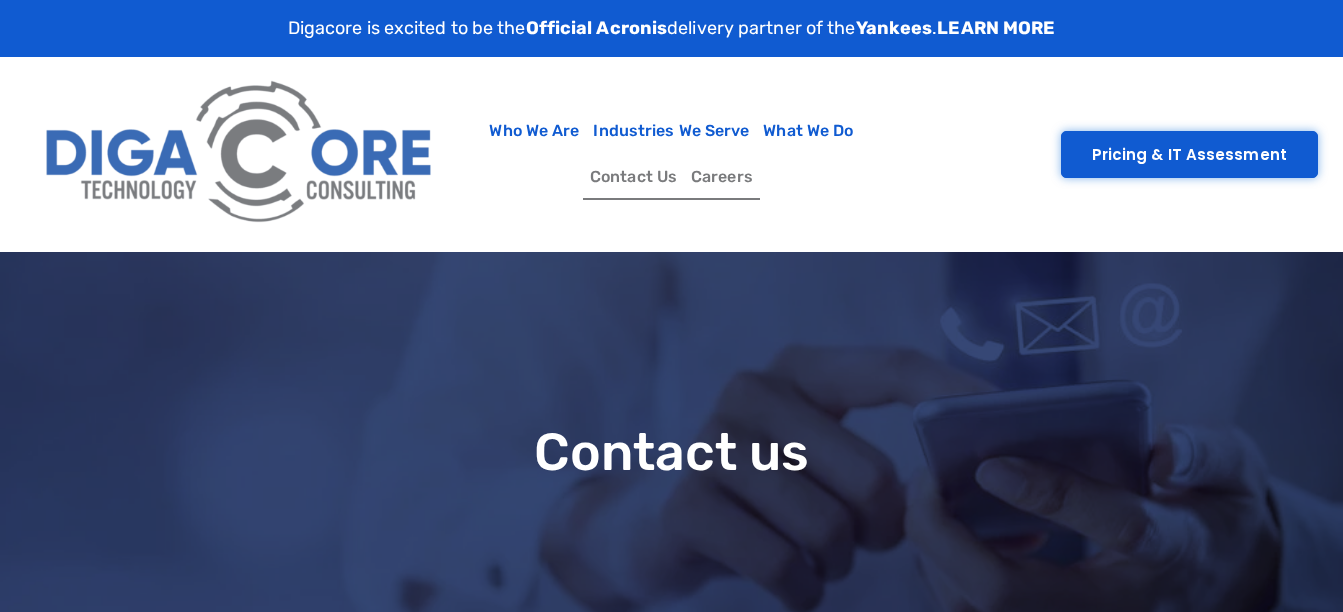 scroll, scrollTop: 0, scrollLeft: 0, axis: both 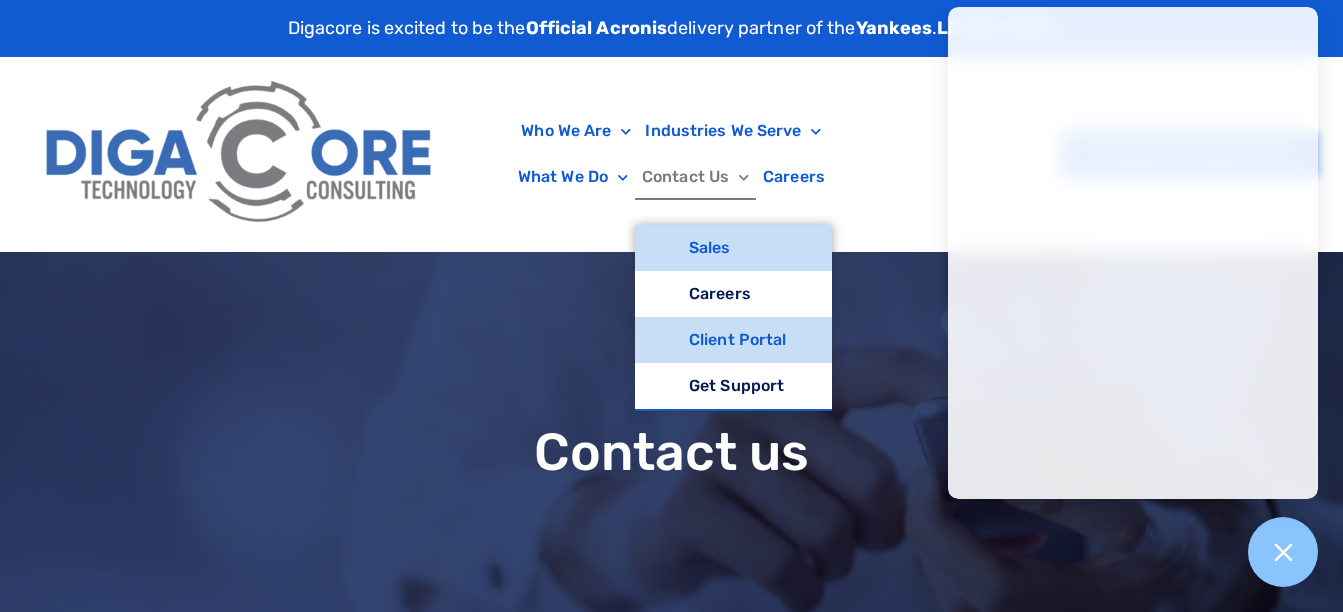 click on "Client Portal" 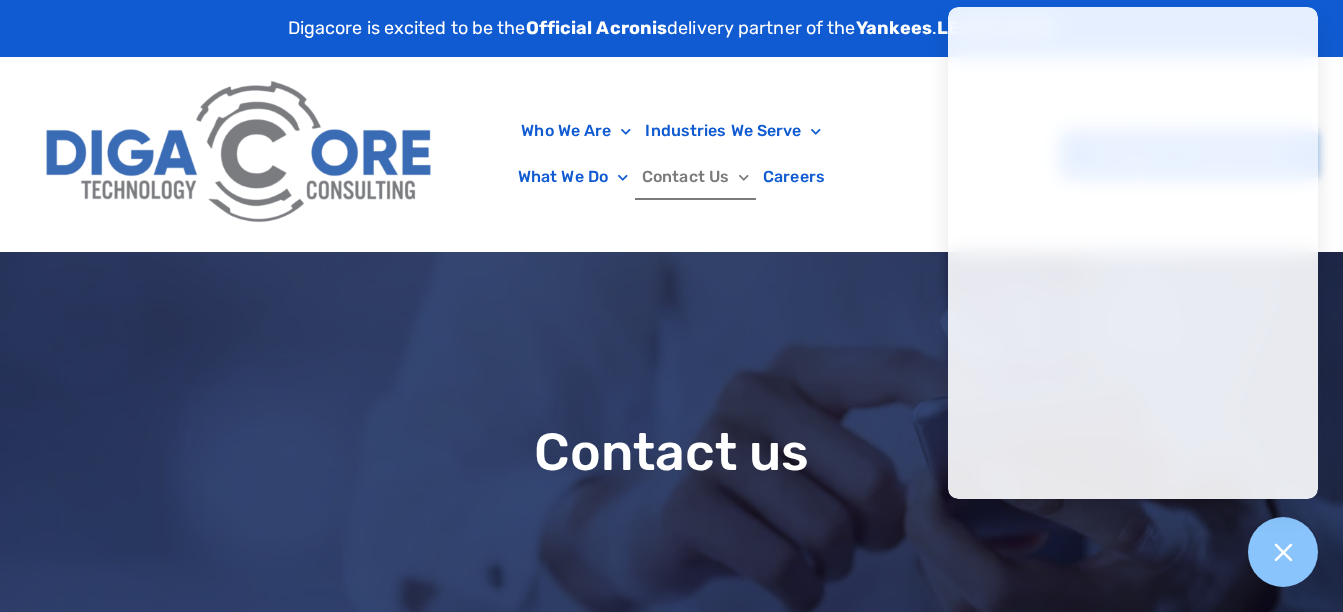click on "Who We Are
About Us
Our Leadership
Testimonials
Blog
Industries We Serve
Healthcare
Senior Living
Skilled Nursing
Assisted Living
Financial
SMB
What We Do
Managed IT Services
IT Infrastructure
Cloud Computing
Cyber Security
Backup & Disaster Recovery
Virtual CTO/CIO
Contact Us
Sales
Careers
Client Portal
Get Support
Careers" 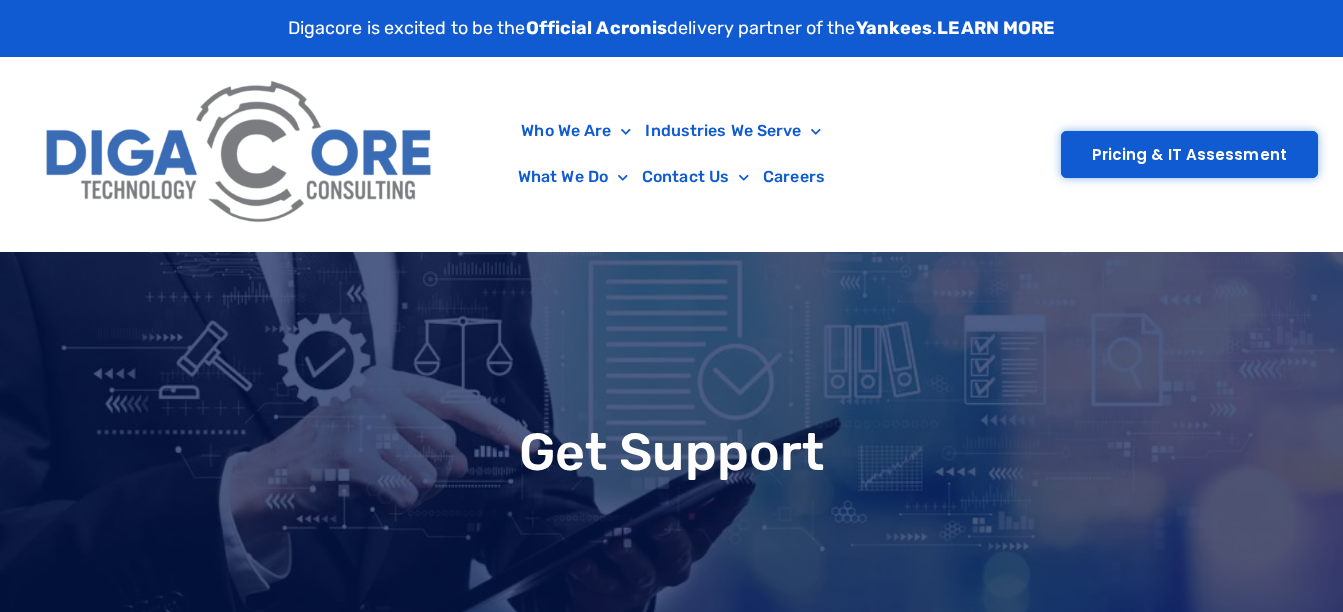 scroll, scrollTop: 0, scrollLeft: 0, axis: both 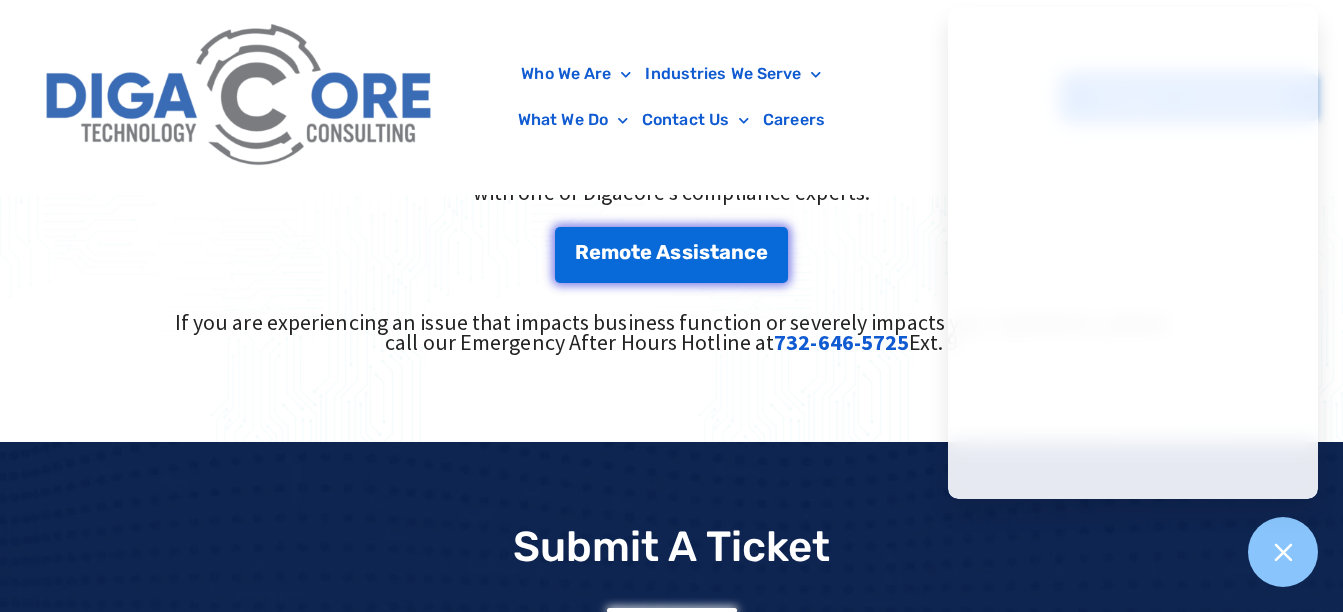 type on "*****" 